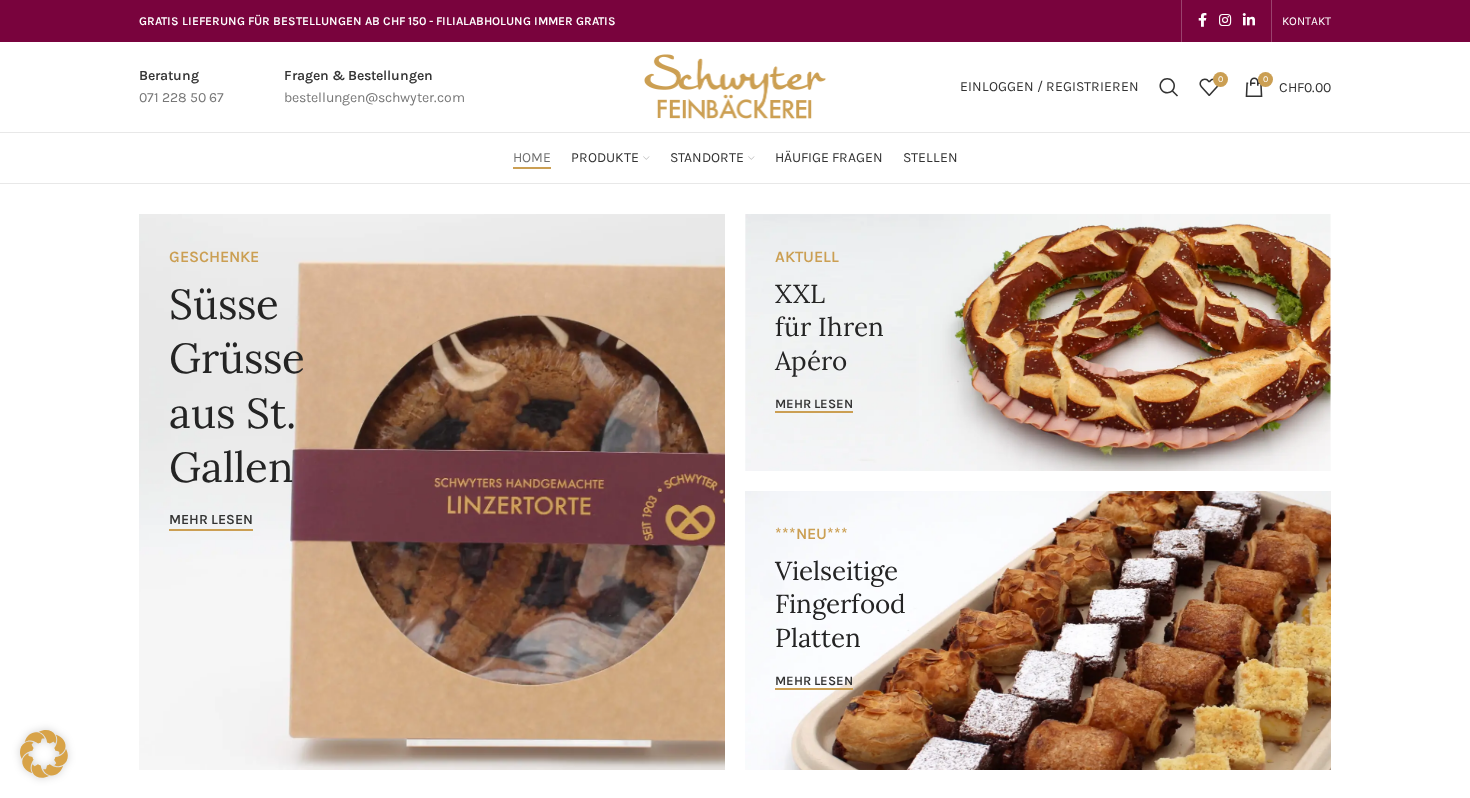 scroll, scrollTop: 0, scrollLeft: 0, axis: both 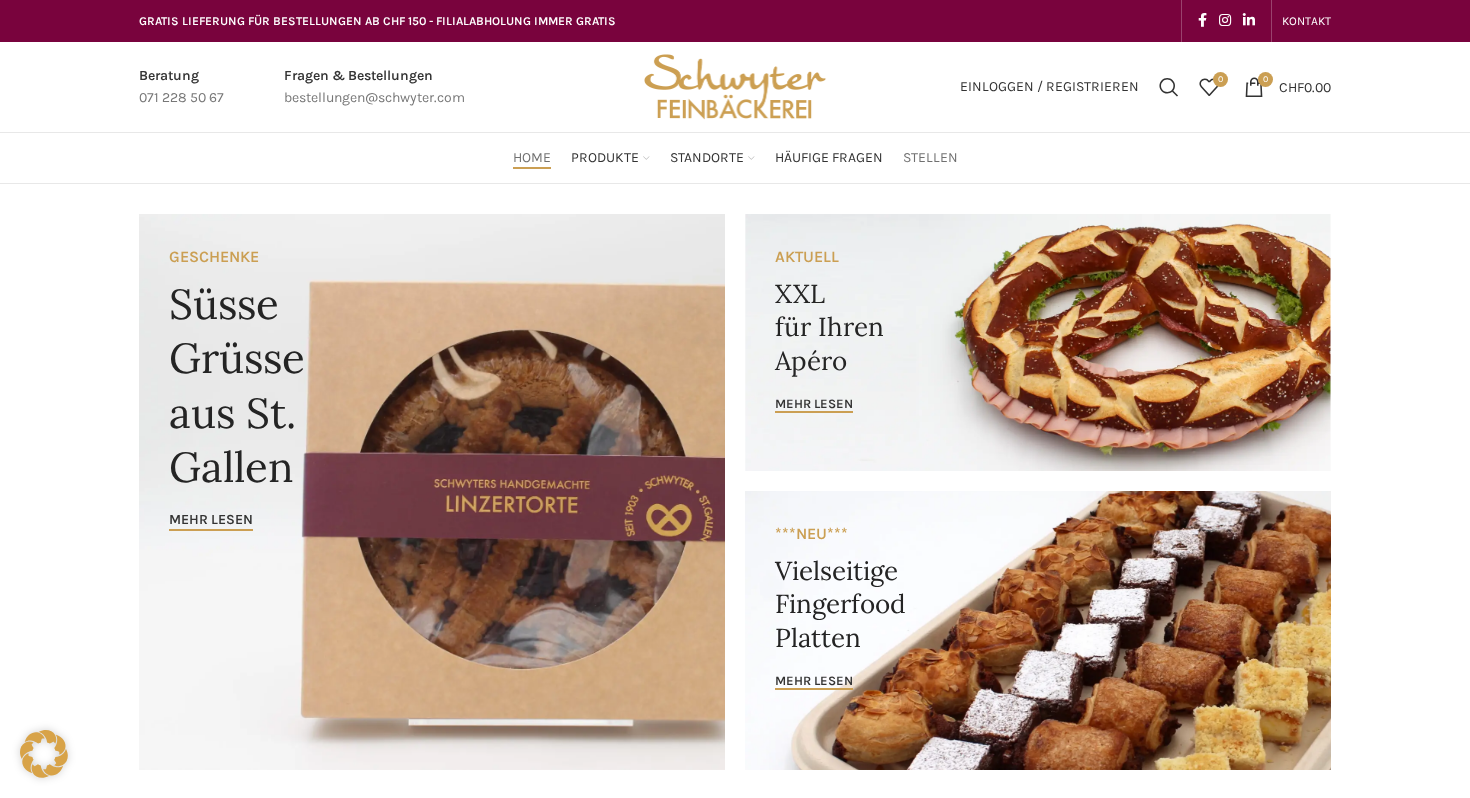 click on "Stellen" at bounding box center (930, 158) 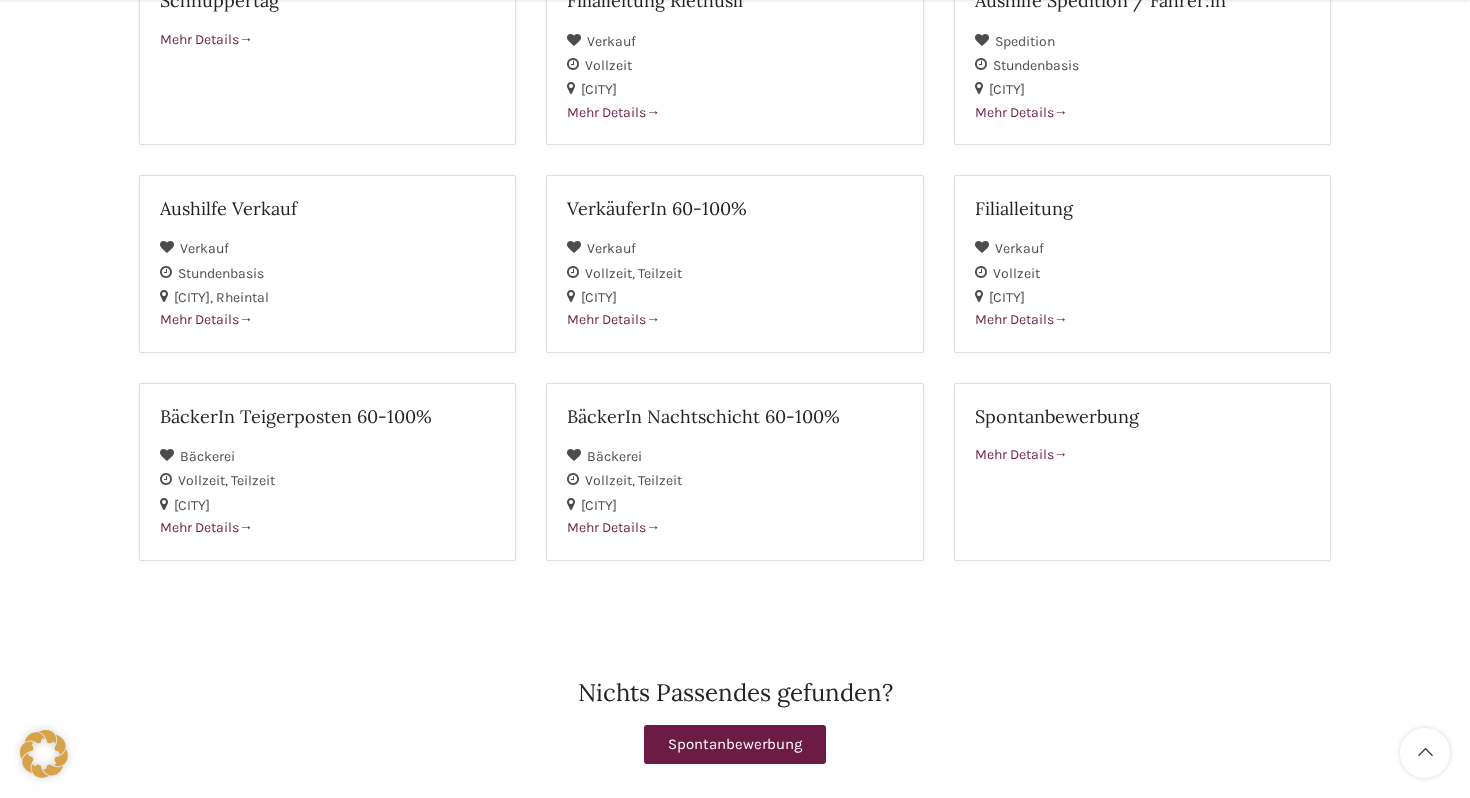 scroll, scrollTop: 655, scrollLeft: 0, axis: vertical 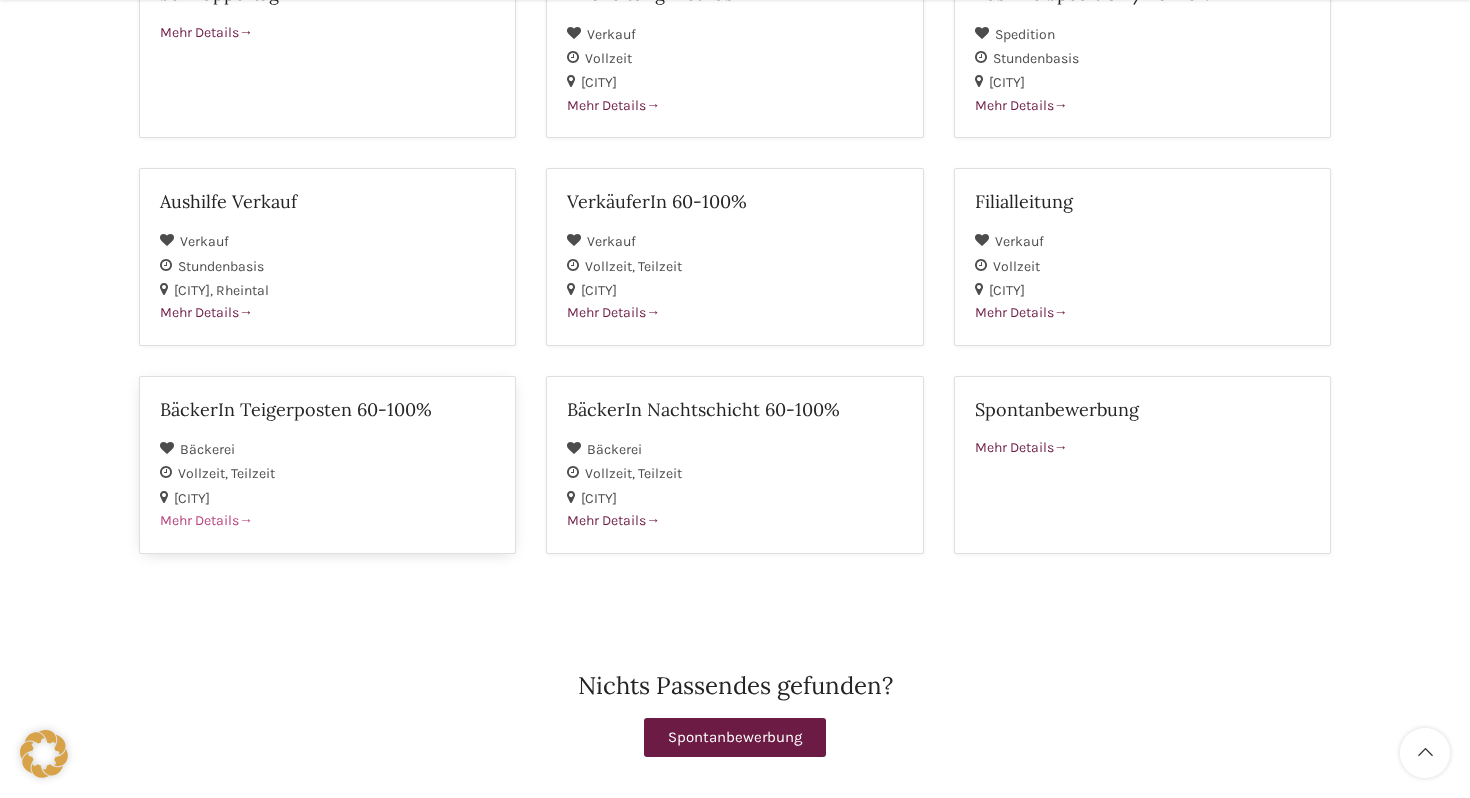 click on "Mehr Details" at bounding box center [206, 520] 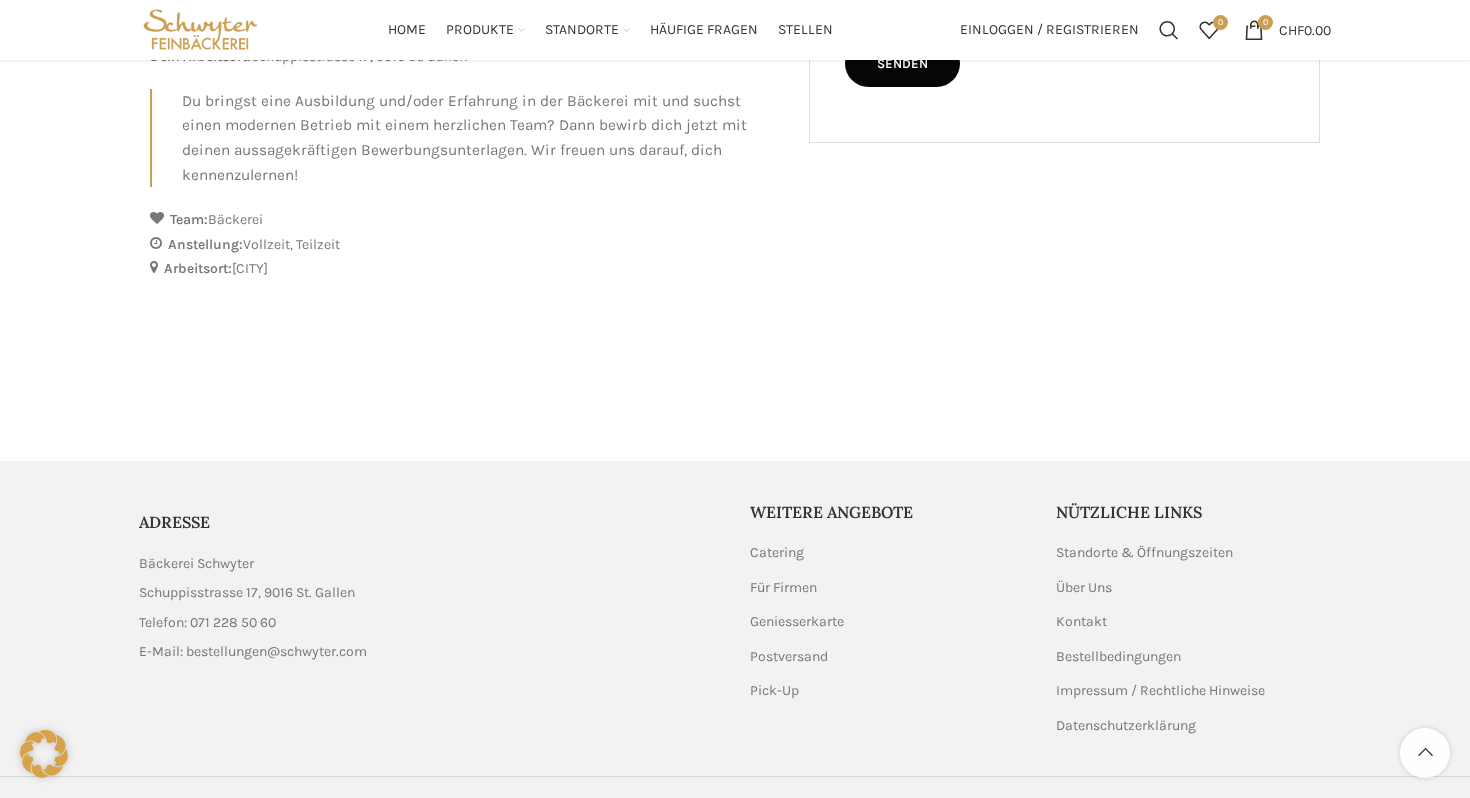 scroll, scrollTop: 0, scrollLeft: 0, axis: both 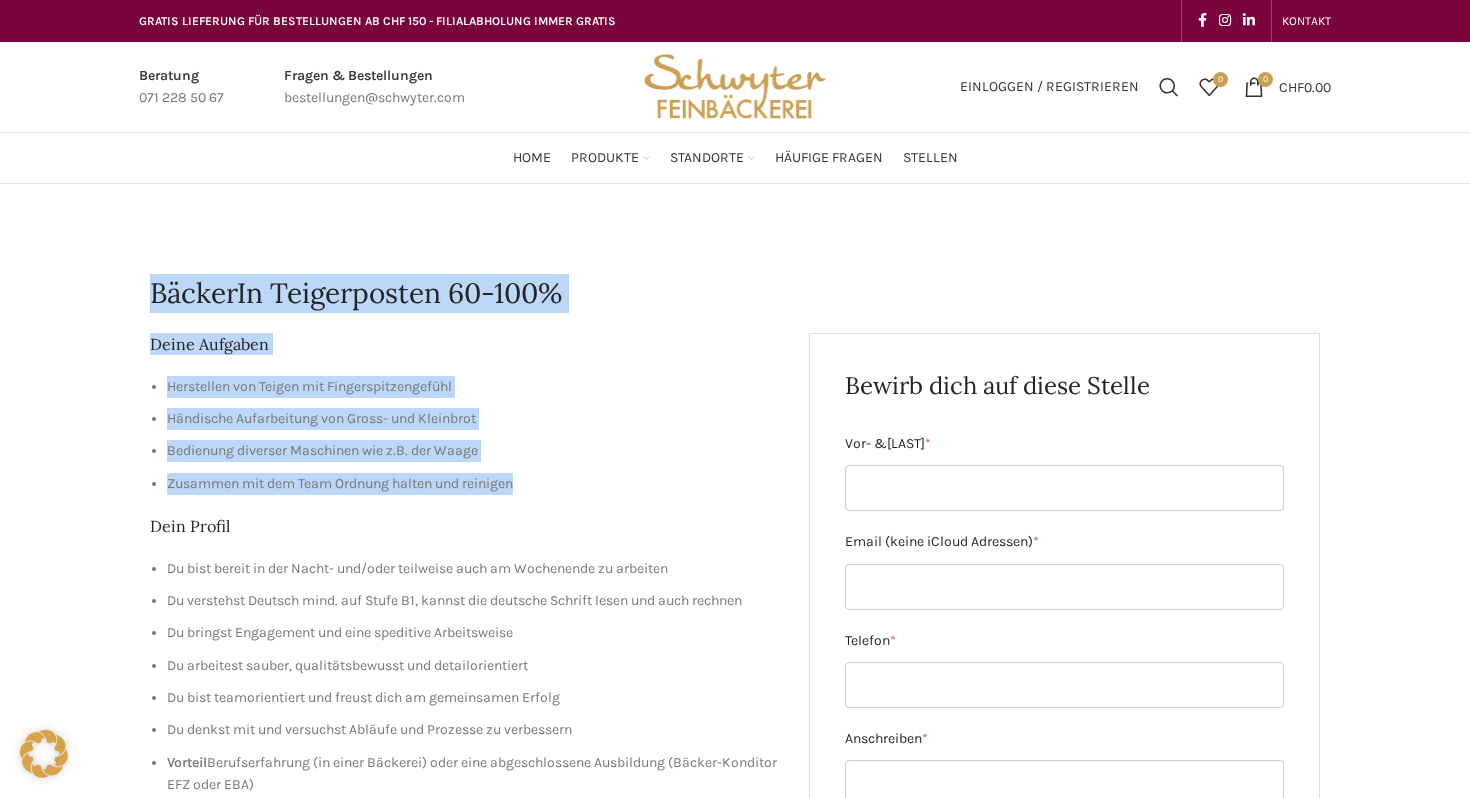 drag, startPoint x: 522, startPoint y: 489, endPoint x: 137, endPoint y: 302, distance: 428.0117 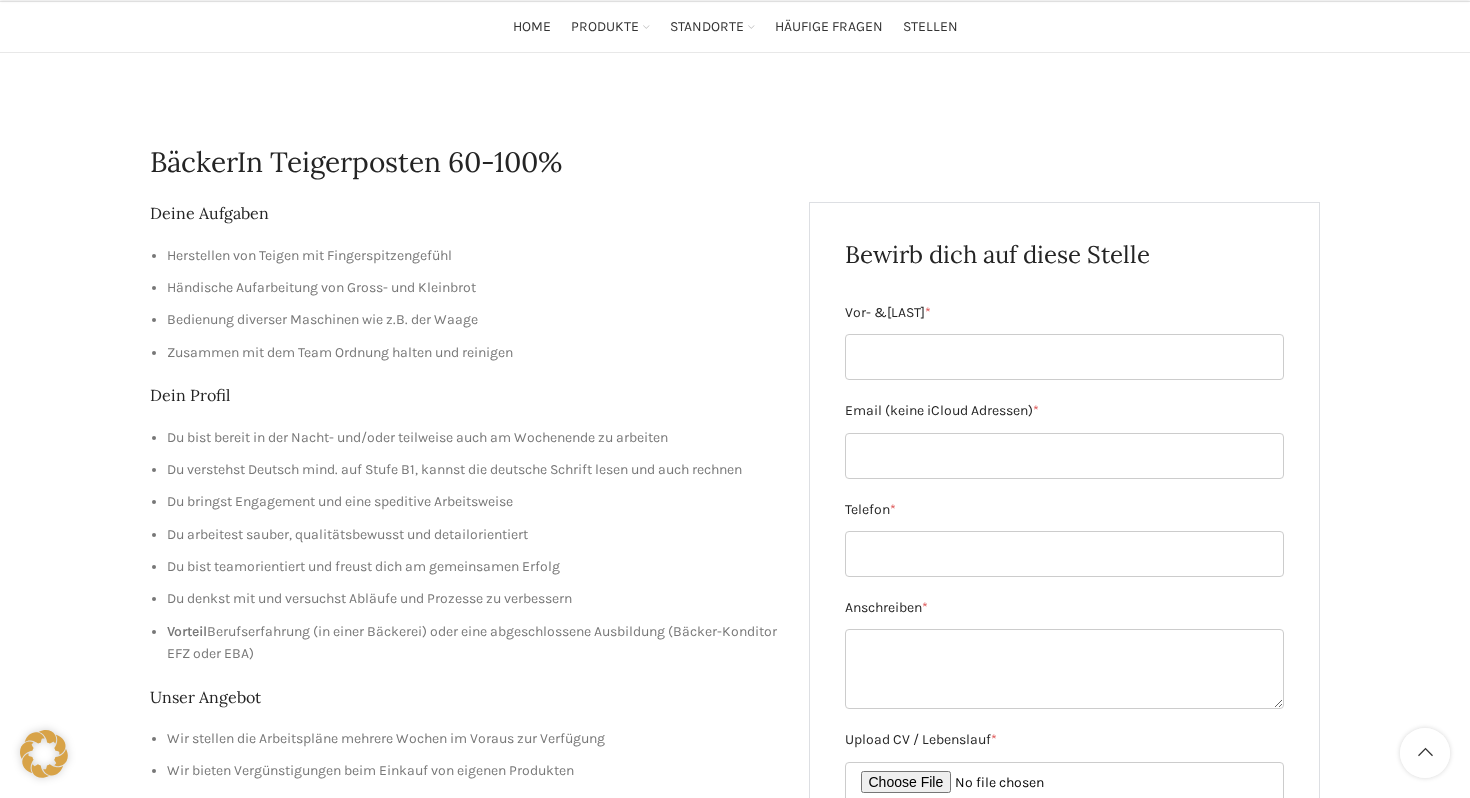 scroll, scrollTop: 218, scrollLeft: 0, axis: vertical 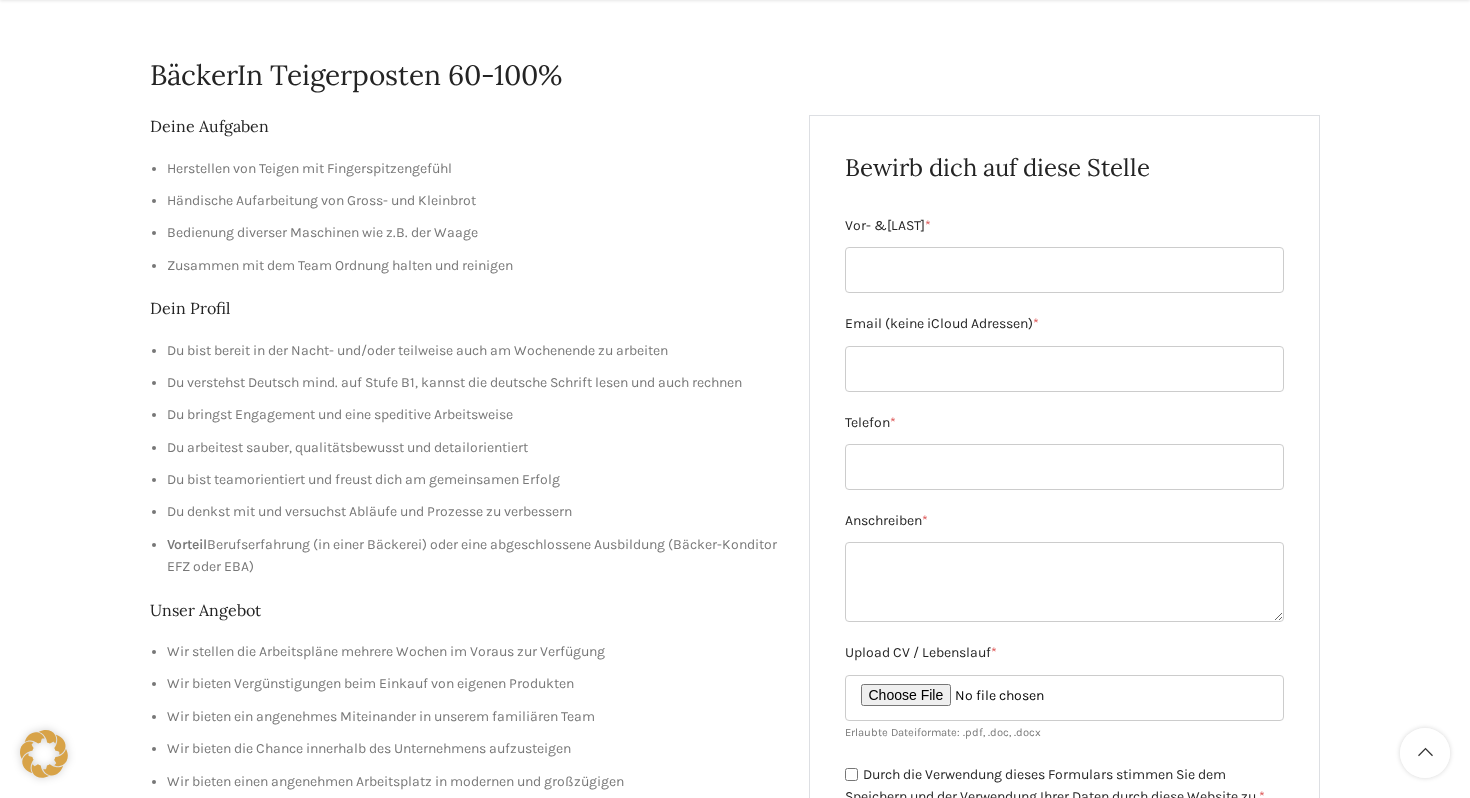 drag, startPoint x: 323, startPoint y: 575, endPoint x: 119, endPoint y: 314, distance: 331.26575 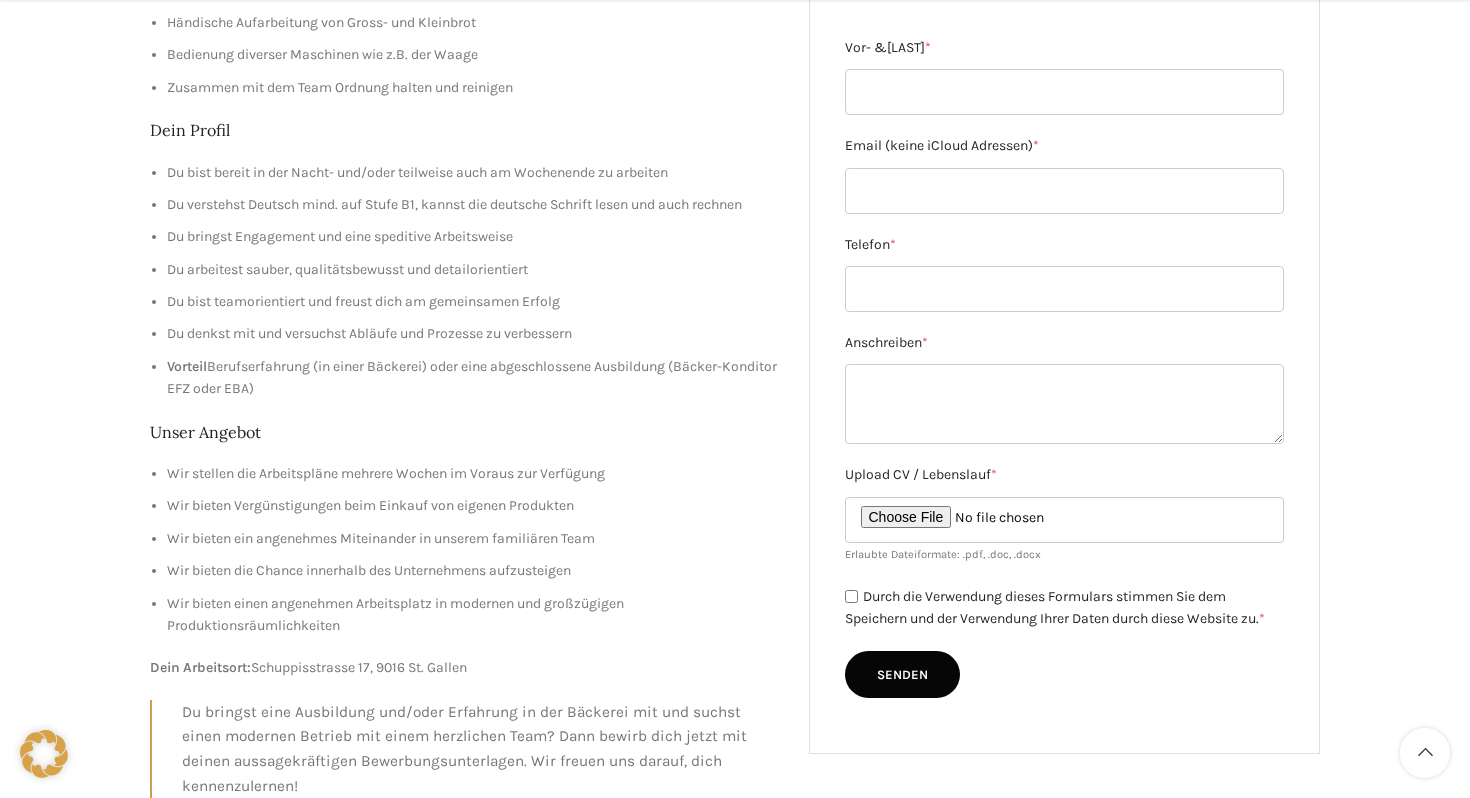 scroll, scrollTop: 436, scrollLeft: 0, axis: vertical 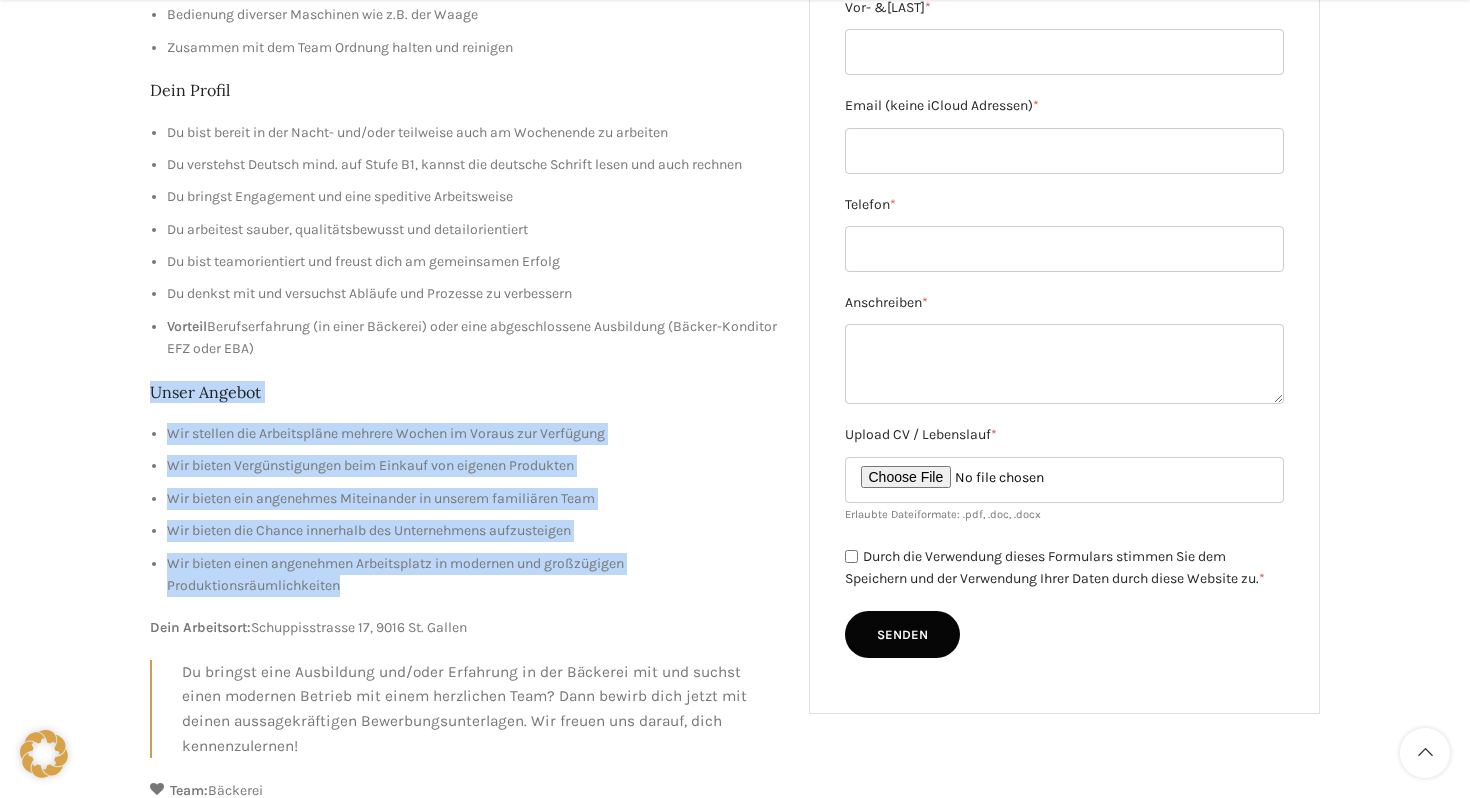 drag, startPoint x: 347, startPoint y: 591, endPoint x: 140, endPoint y: 379, distance: 296.29883 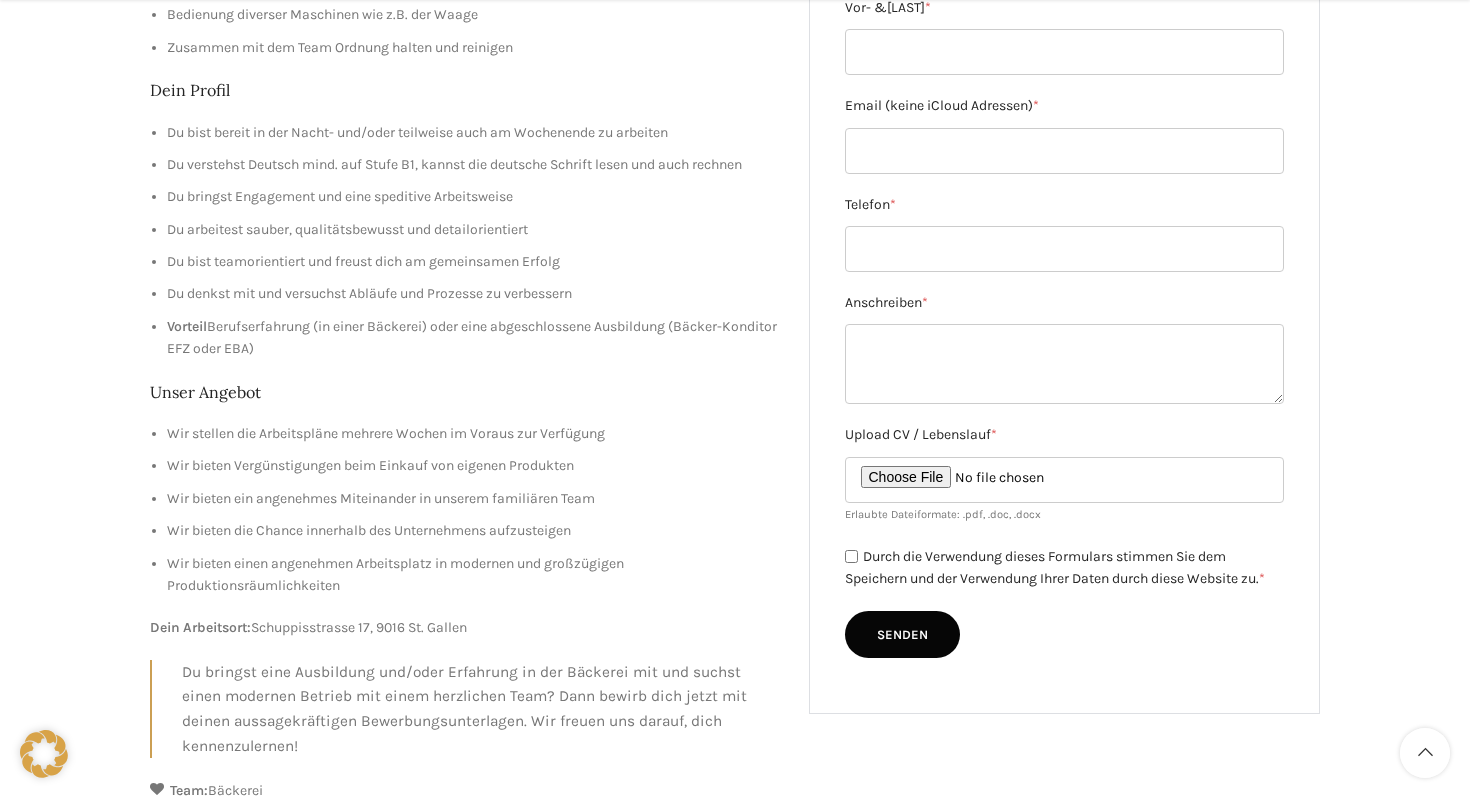 click on "Wir bieten einen angenehmen Arbeitsplatz in modernen und großzügigen Produktionsräumlichkeiten" at bounding box center [473, 575] 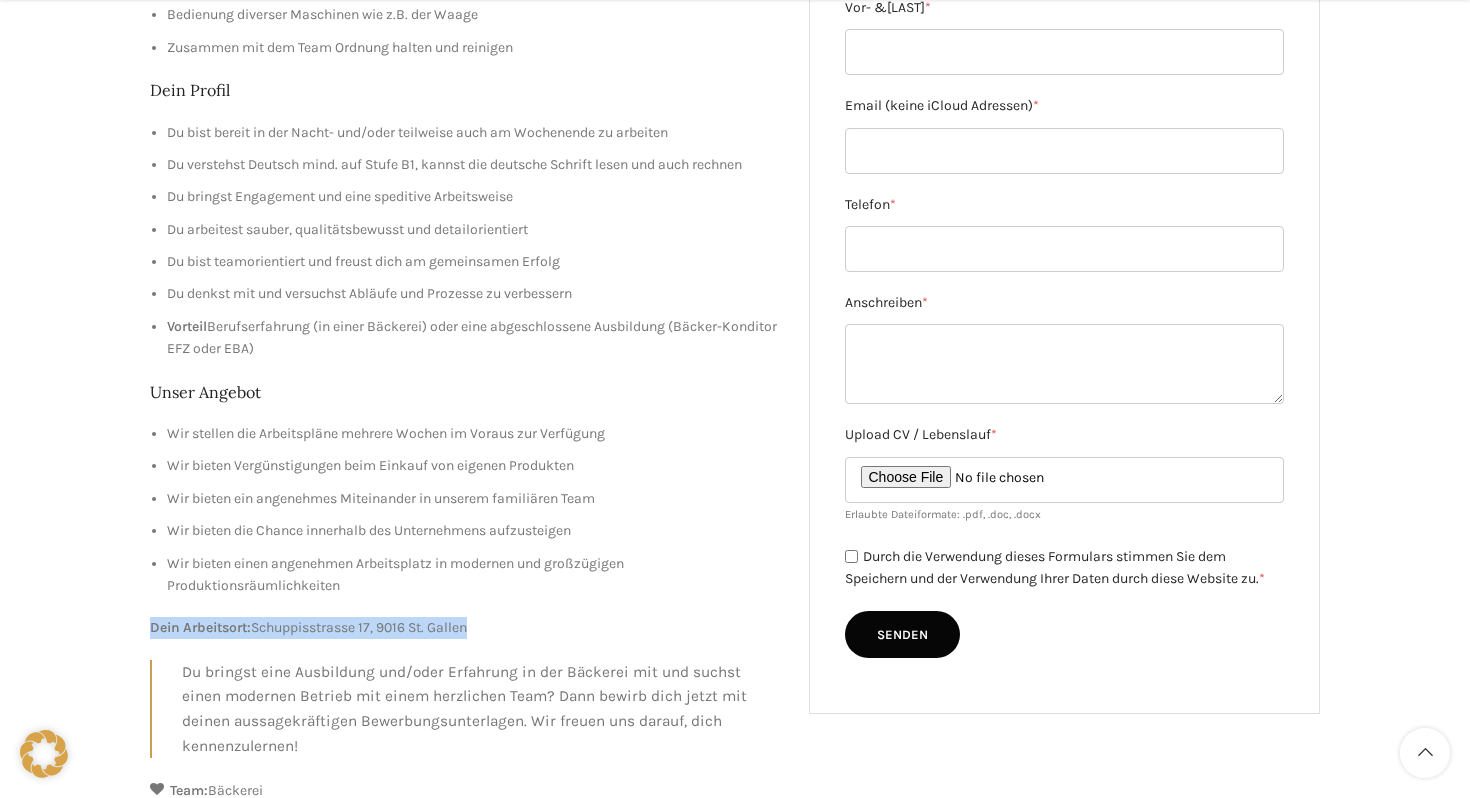 drag, startPoint x: 485, startPoint y: 635, endPoint x: 139, endPoint y: 623, distance: 346.20804 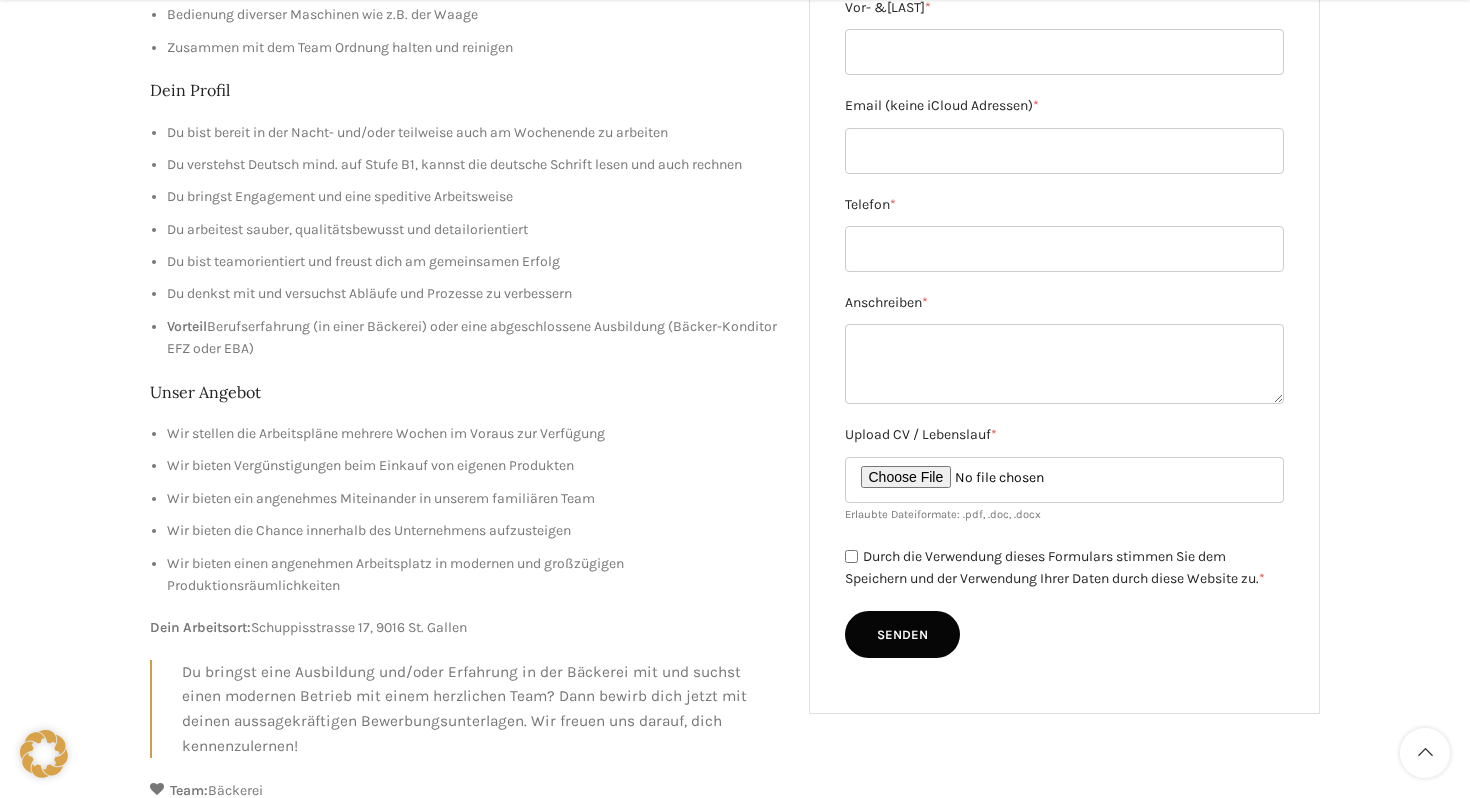 drag, startPoint x: 152, startPoint y: 627, endPoint x: 284, endPoint y: 655, distance: 134.93703 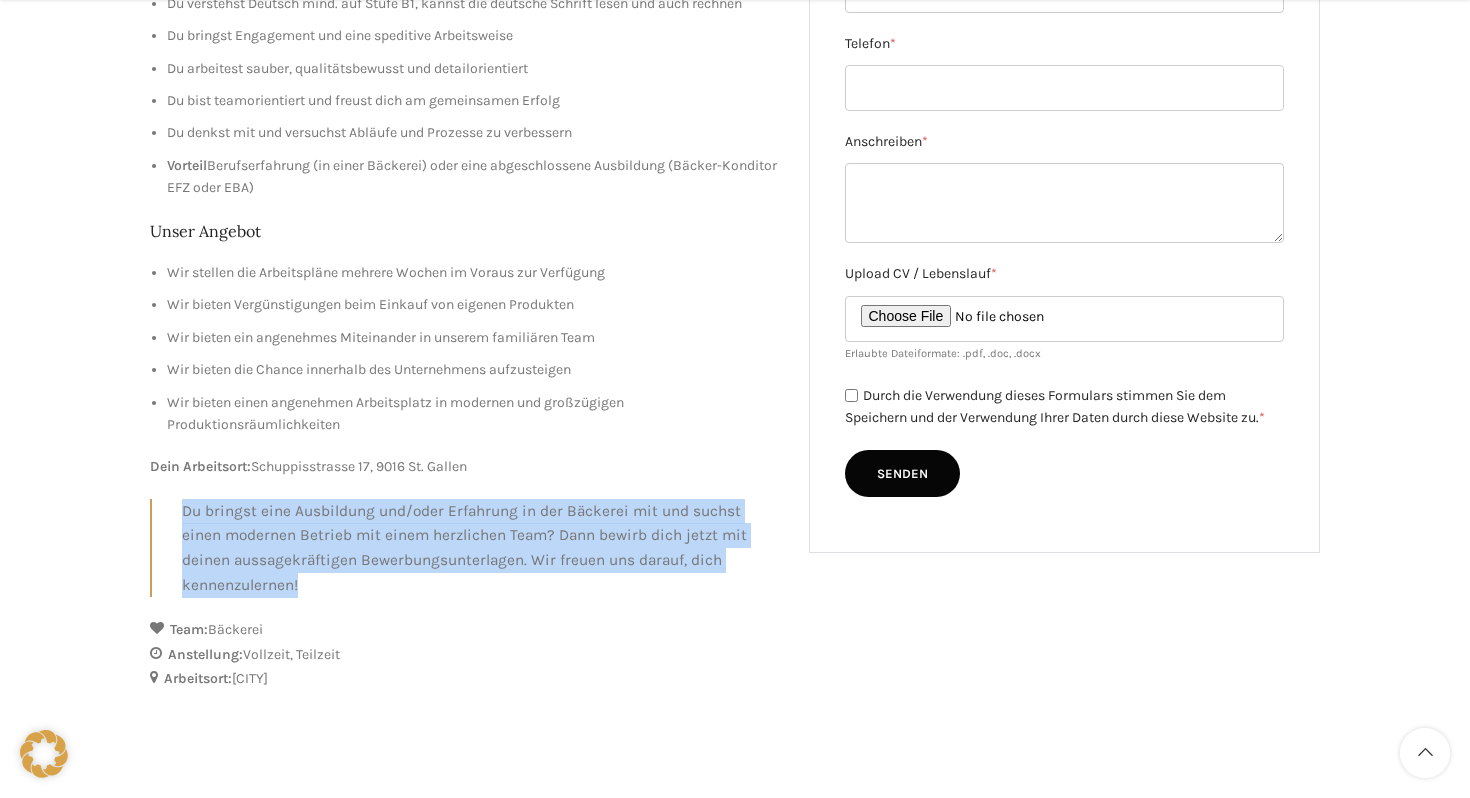 drag, startPoint x: 311, startPoint y: 585, endPoint x: 161, endPoint y: 505, distance: 170 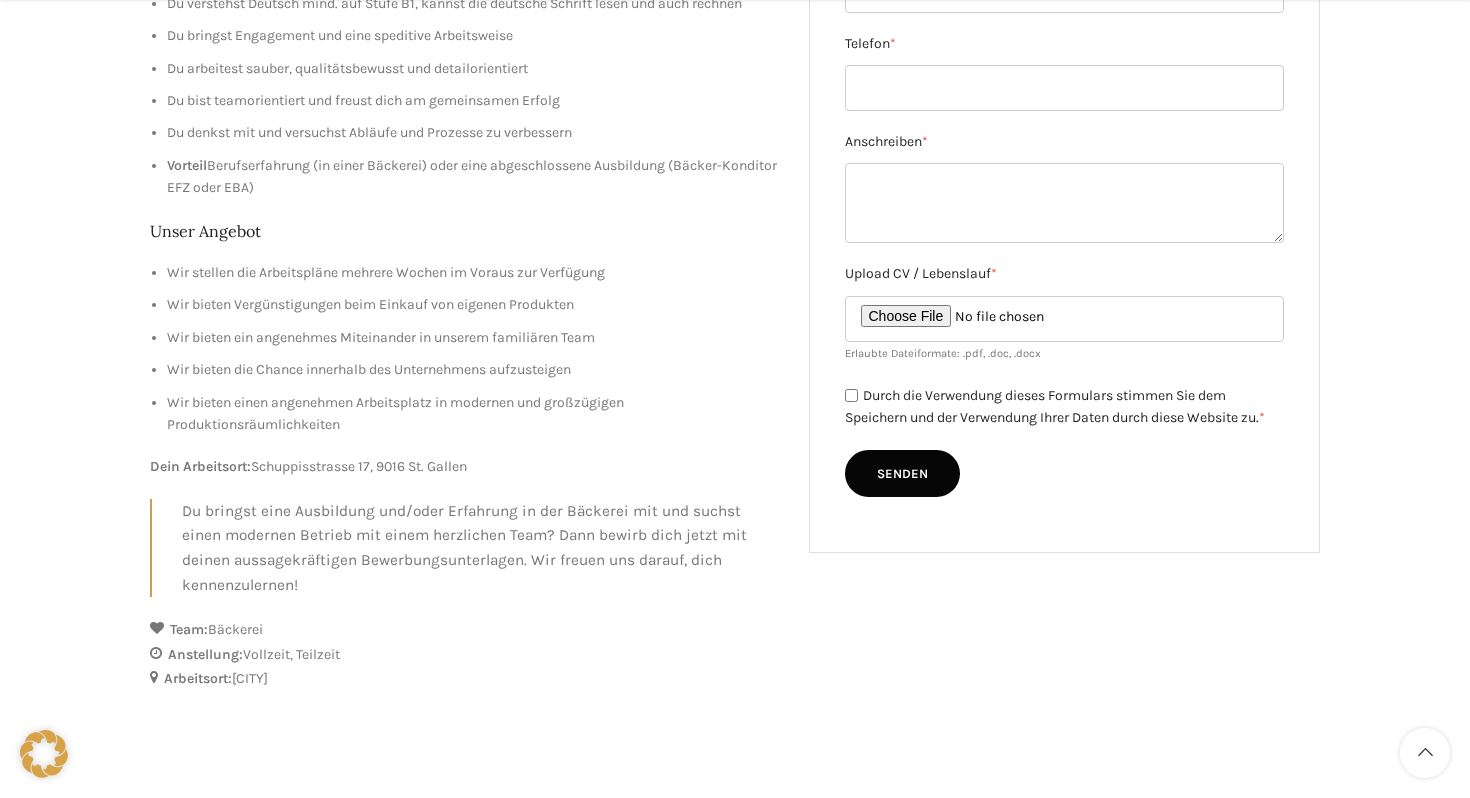 click on "Du bringst eine Ausbildung und/oder Erfahrung in der Bäckerei mit und suchst einen modernen Betrieb mit einem herzlichen Team? Dann bewirb dich jetzt mit deinen aussagekräftigen Bewerbungsunterlagen. Wir freuen uns darauf, dich kennenzulernen!" at bounding box center [480, 548] 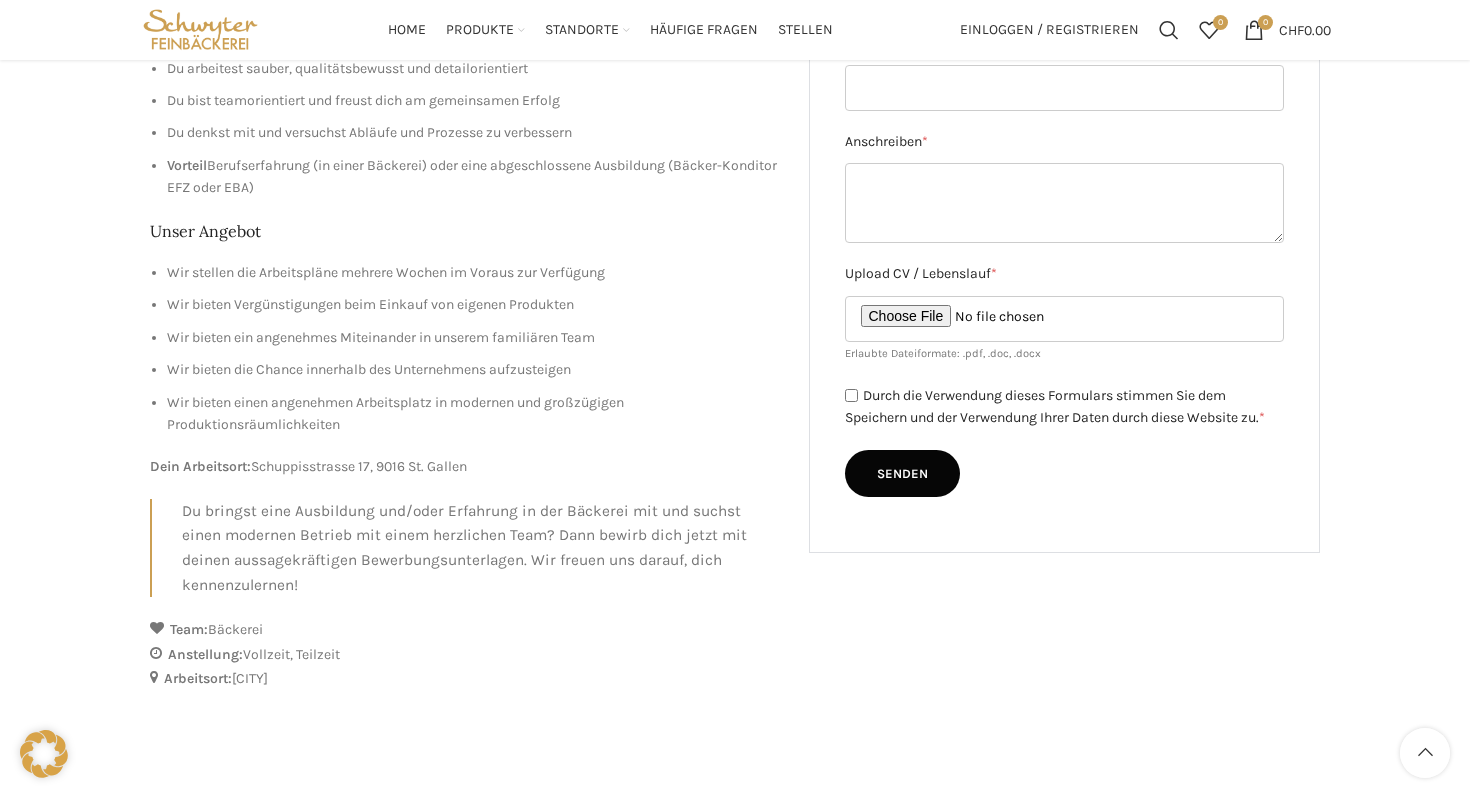 scroll, scrollTop: 0, scrollLeft: 0, axis: both 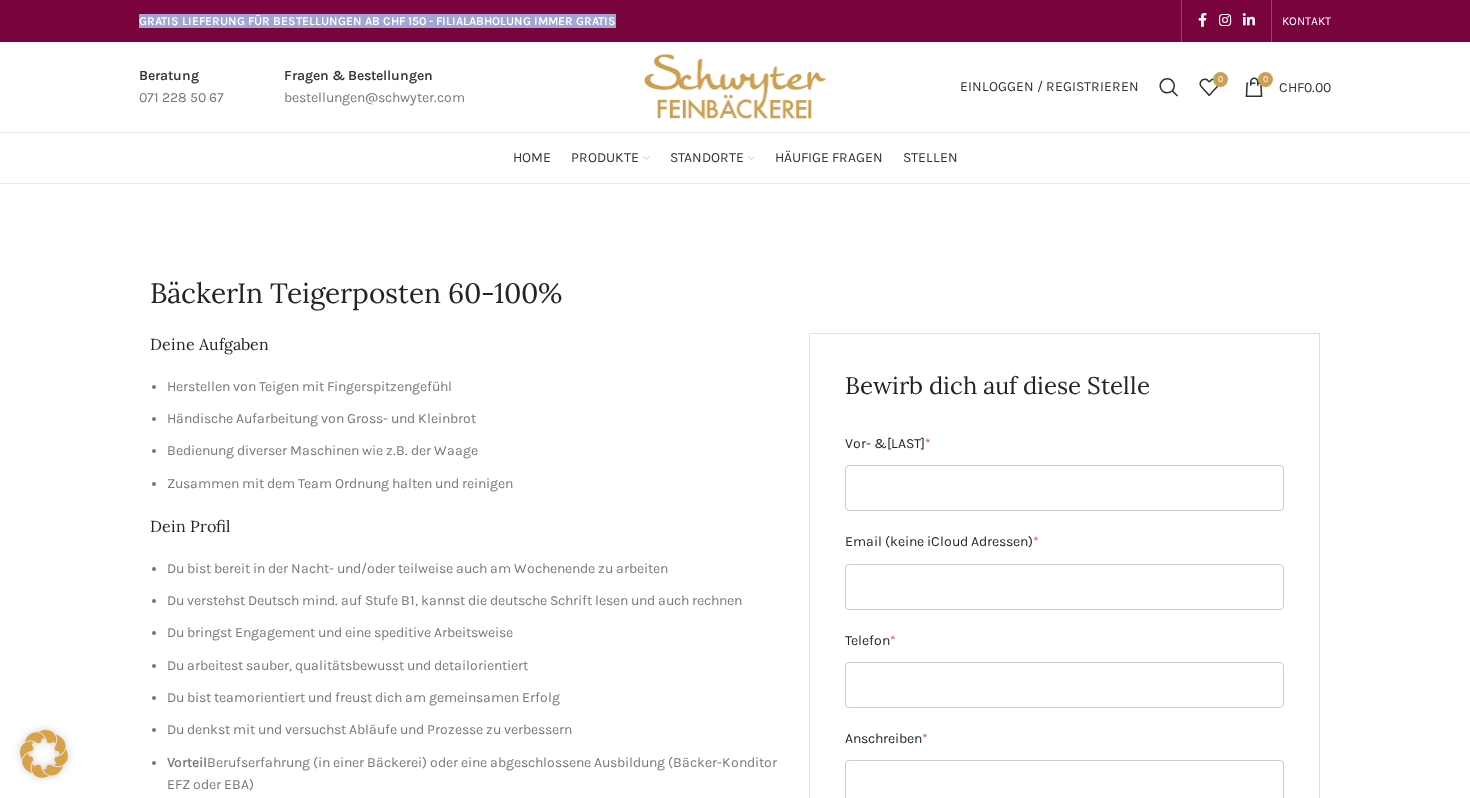 drag, startPoint x: 613, startPoint y: 22, endPoint x: 111, endPoint y: 13, distance: 502.08066 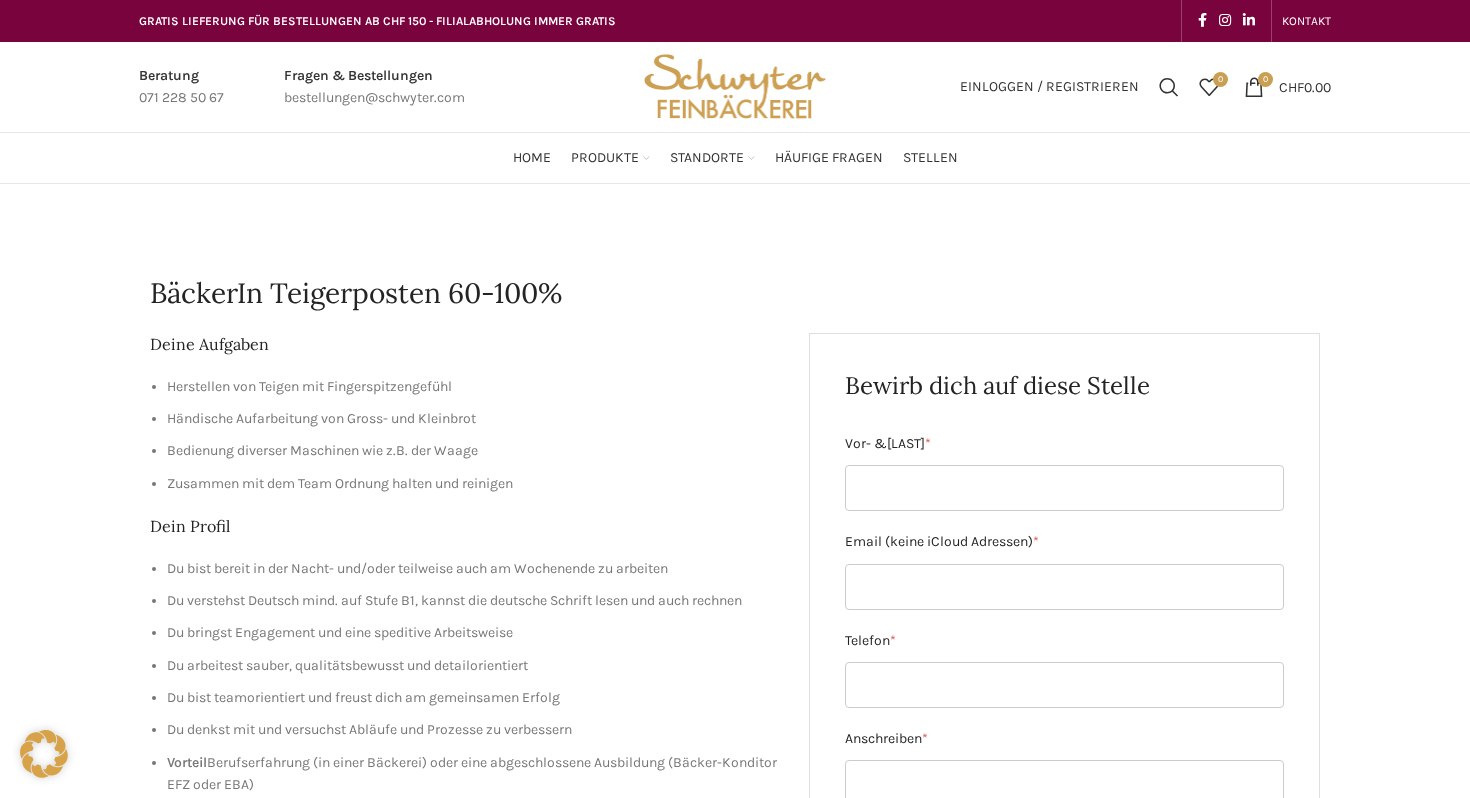 click on "GRATIS LIEFERUNG FÜR BESTELLUNGEN AB CHF 150 - FILIALABHOLUNG IMMER GRATIS" at bounding box center (432, 21) 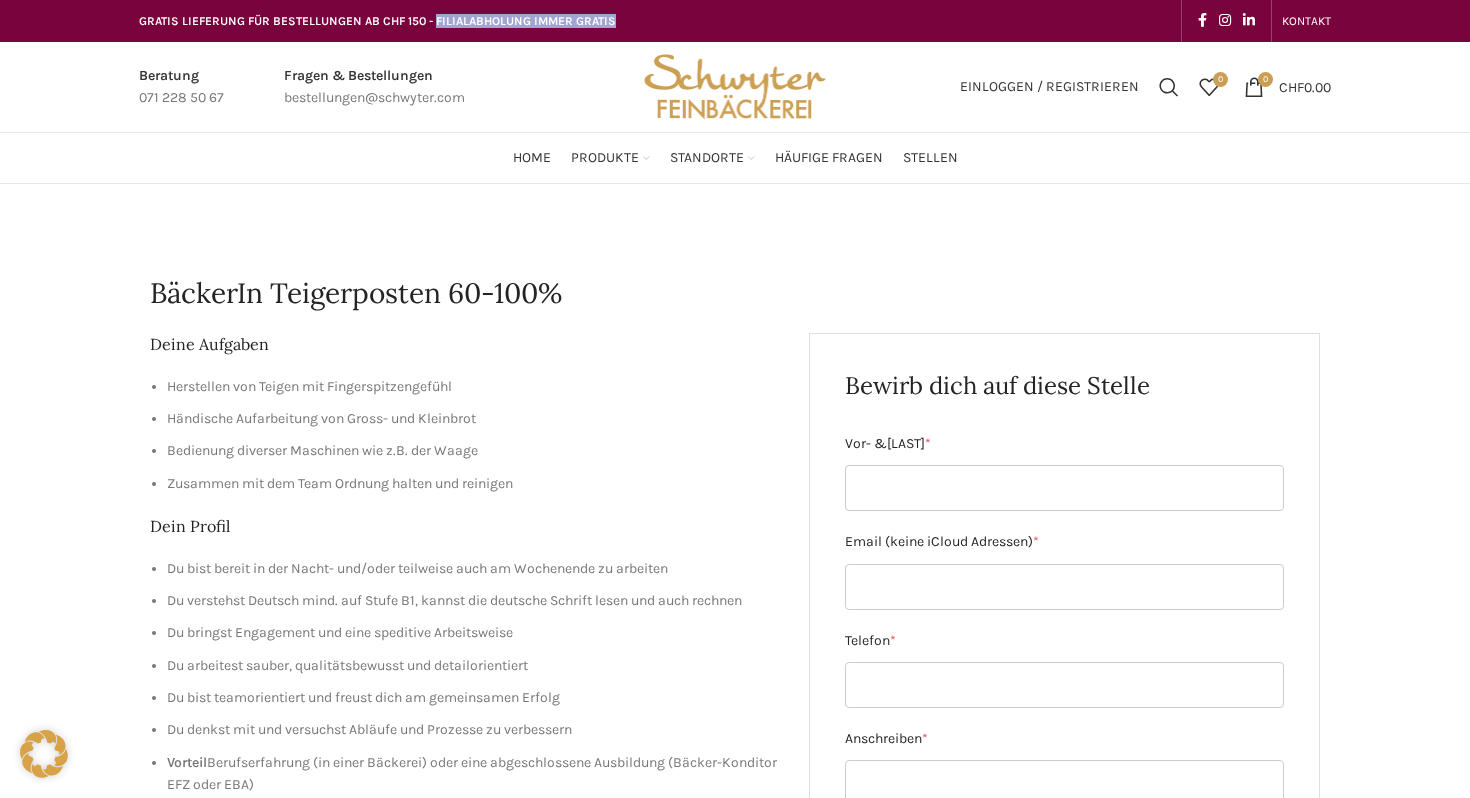 drag, startPoint x: 615, startPoint y: 20, endPoint x: 459, endPoint y: 18, distance: 156.01282 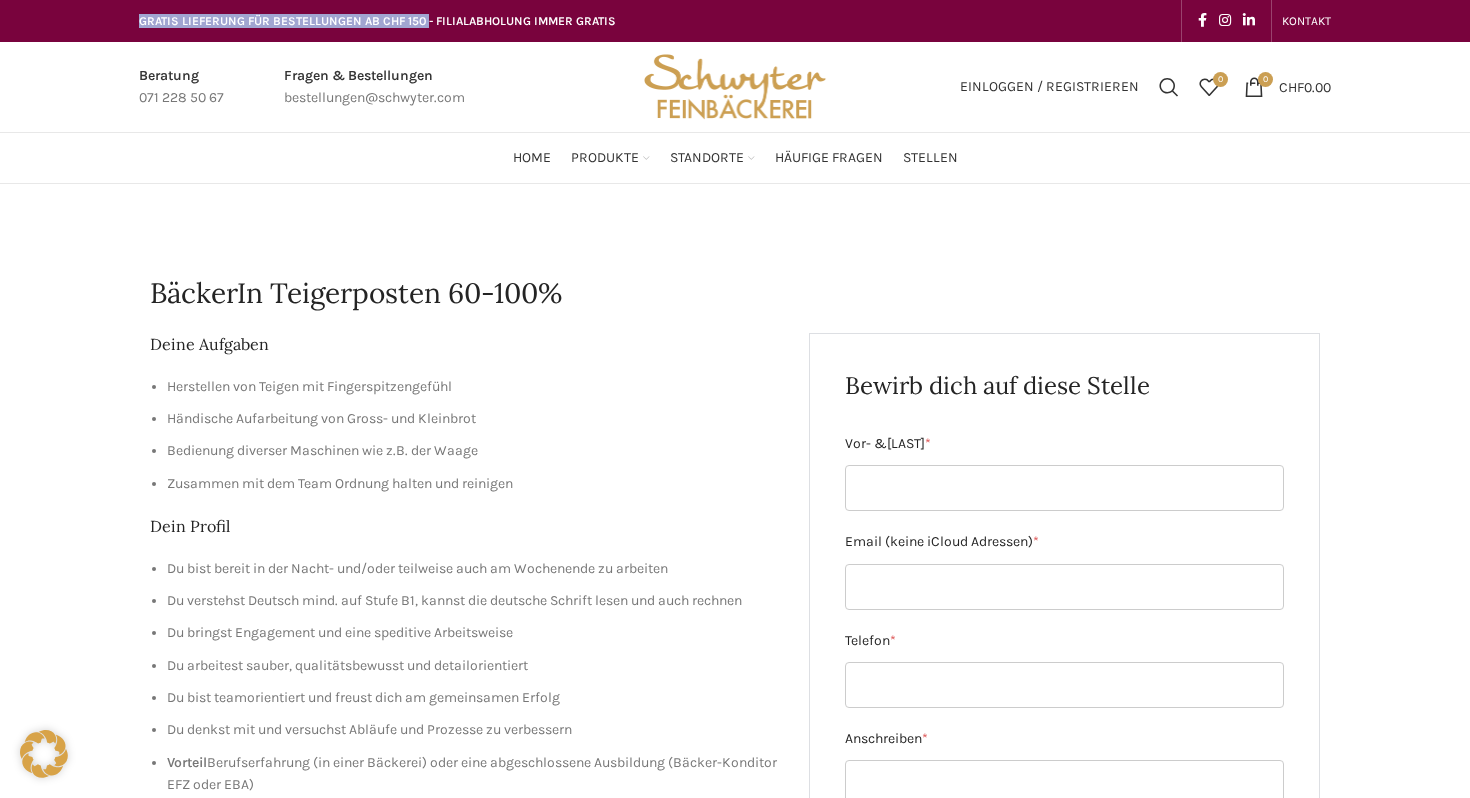 drag, startPoint x: 426, startPoint y: 23, endPoint x: 136, endPoint y: 19, distance: 290.0276 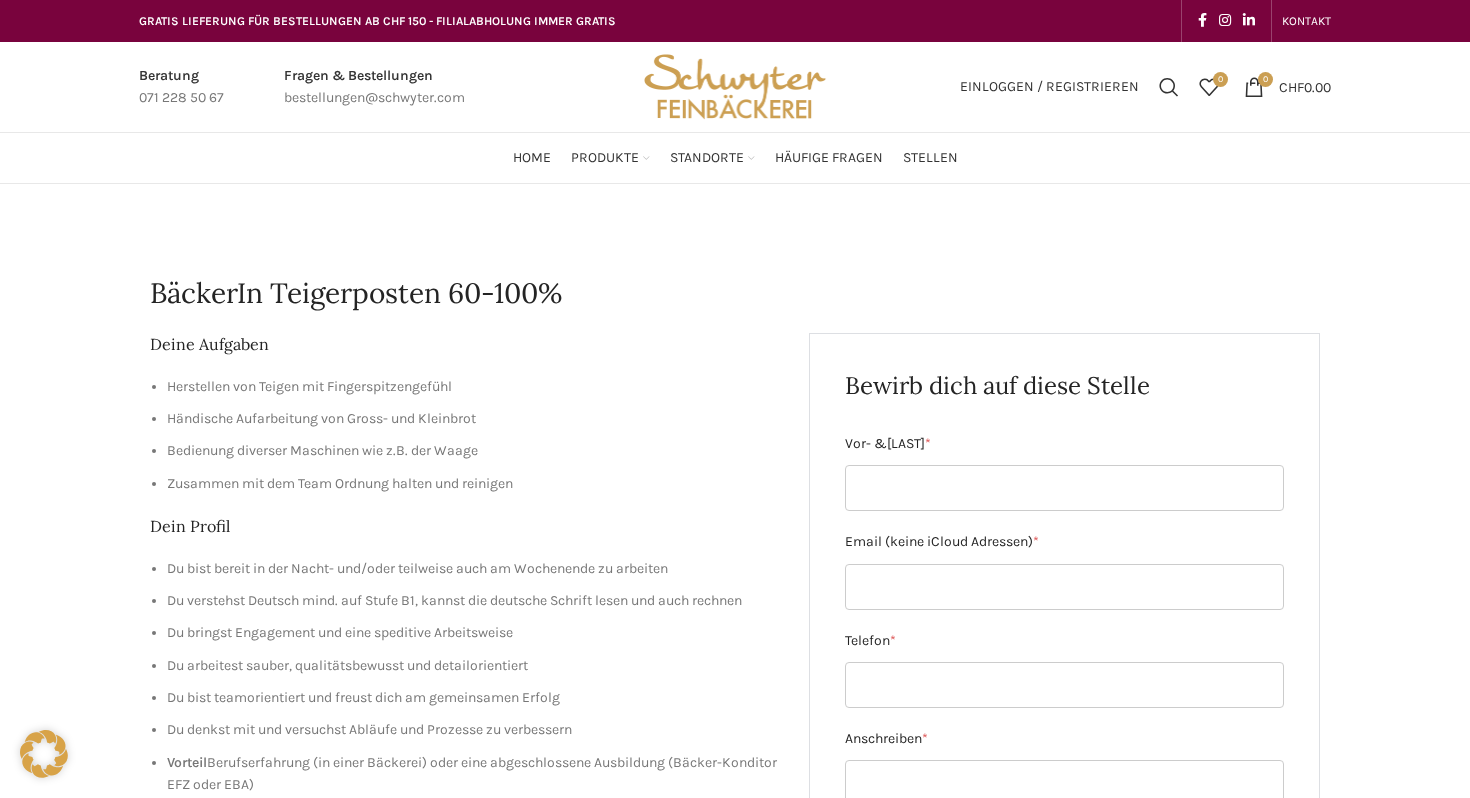 click on "GRATIS LIEFERUNG FÜR BESTELLUNGEN AB CHF 150 - FILIALABHOLUNG IMMER GRATIS" at bounding box center (377, 21) 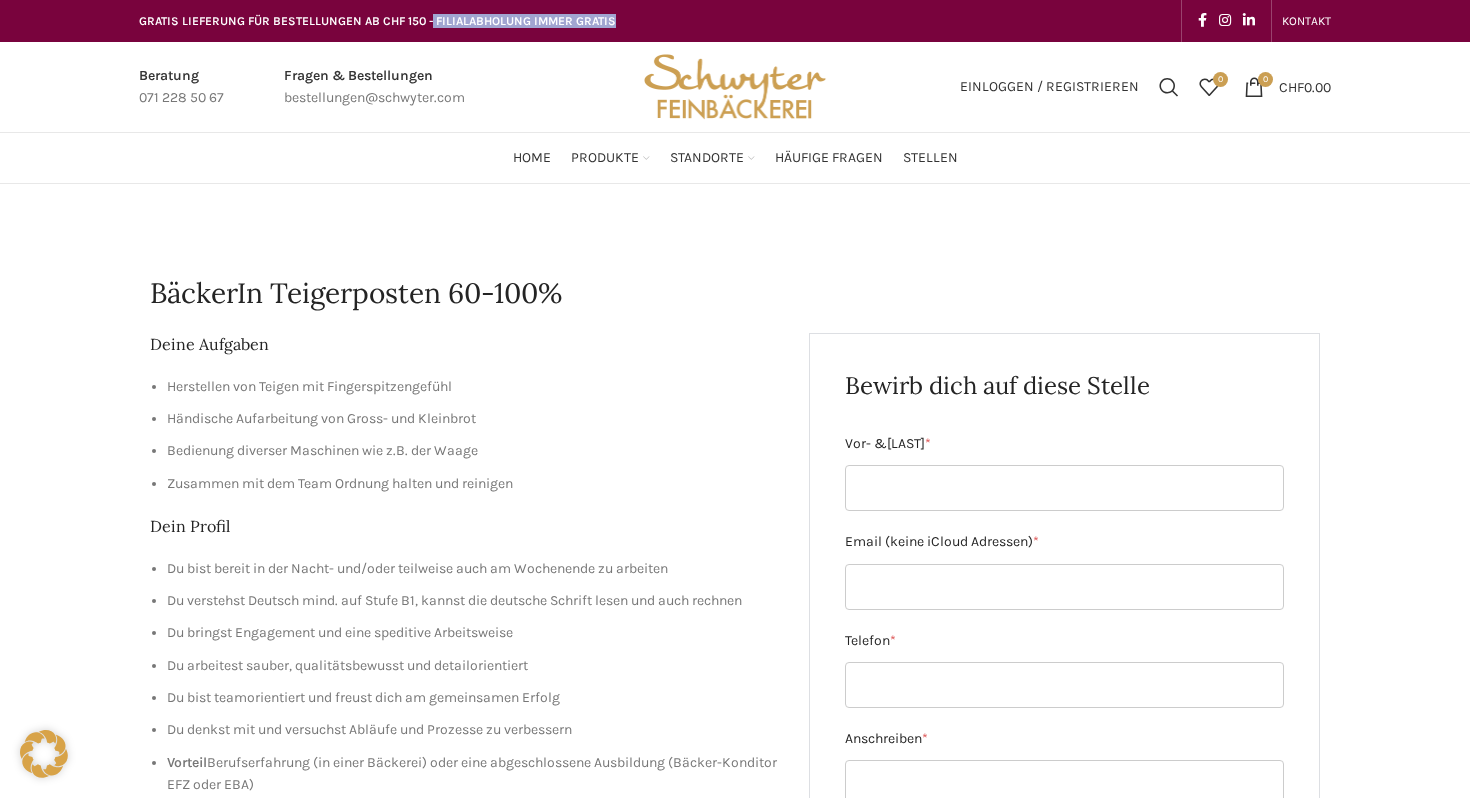 drag, startPoint x: 614, startPoint y: 19, endPoint x: 433, endPoint y: 16, distance: 181.02486 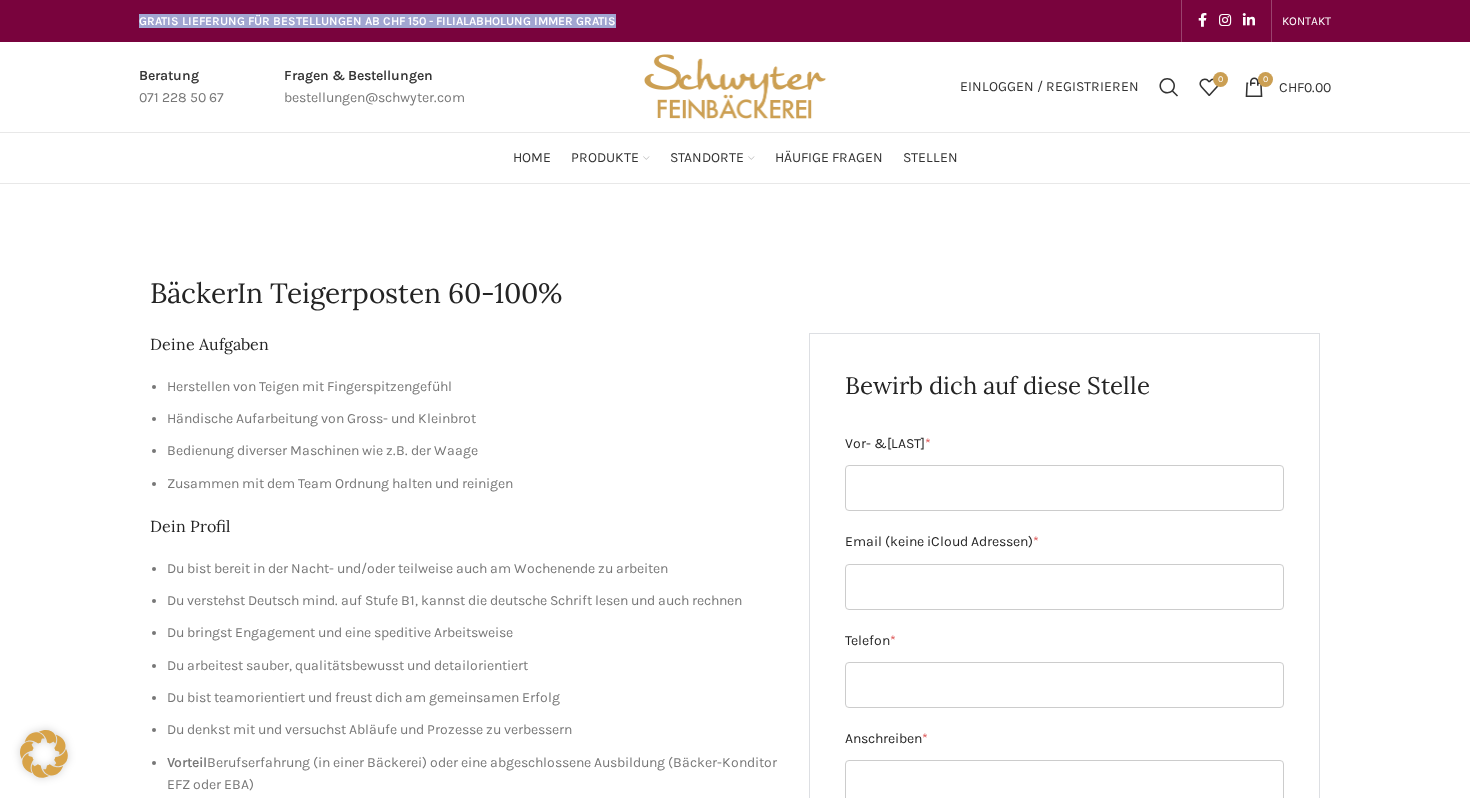 drag, startPoint x: 622, startPoint y: 22, endPoint x: 151, endPoint y: 22, distance: 471 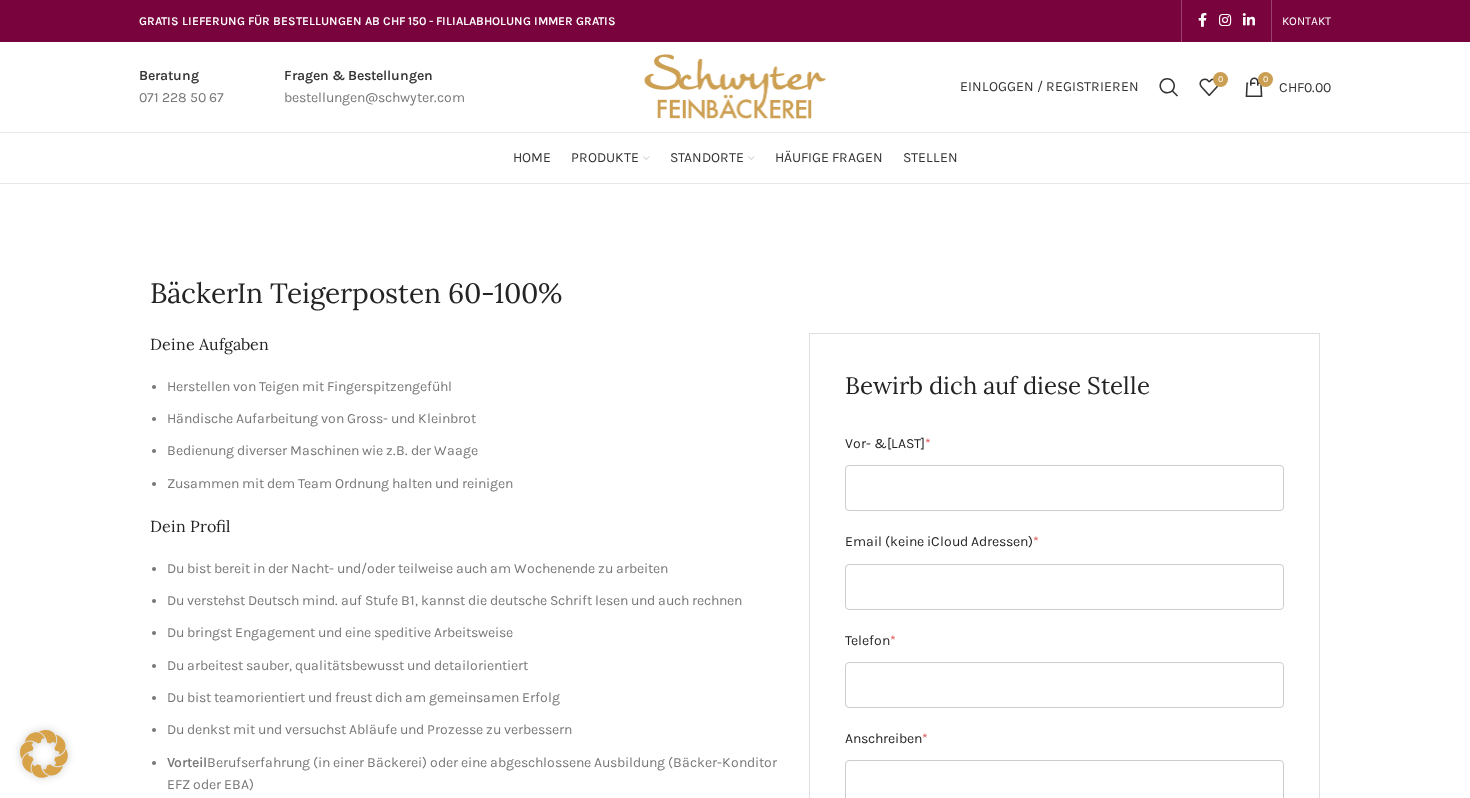 click on "GRATIS LIEFERUNG FÜR BESTELLUNGEN AB CHF 150 - FILIALABHOLUNG IMMER GRATIS" at bounding box center [432, 21] 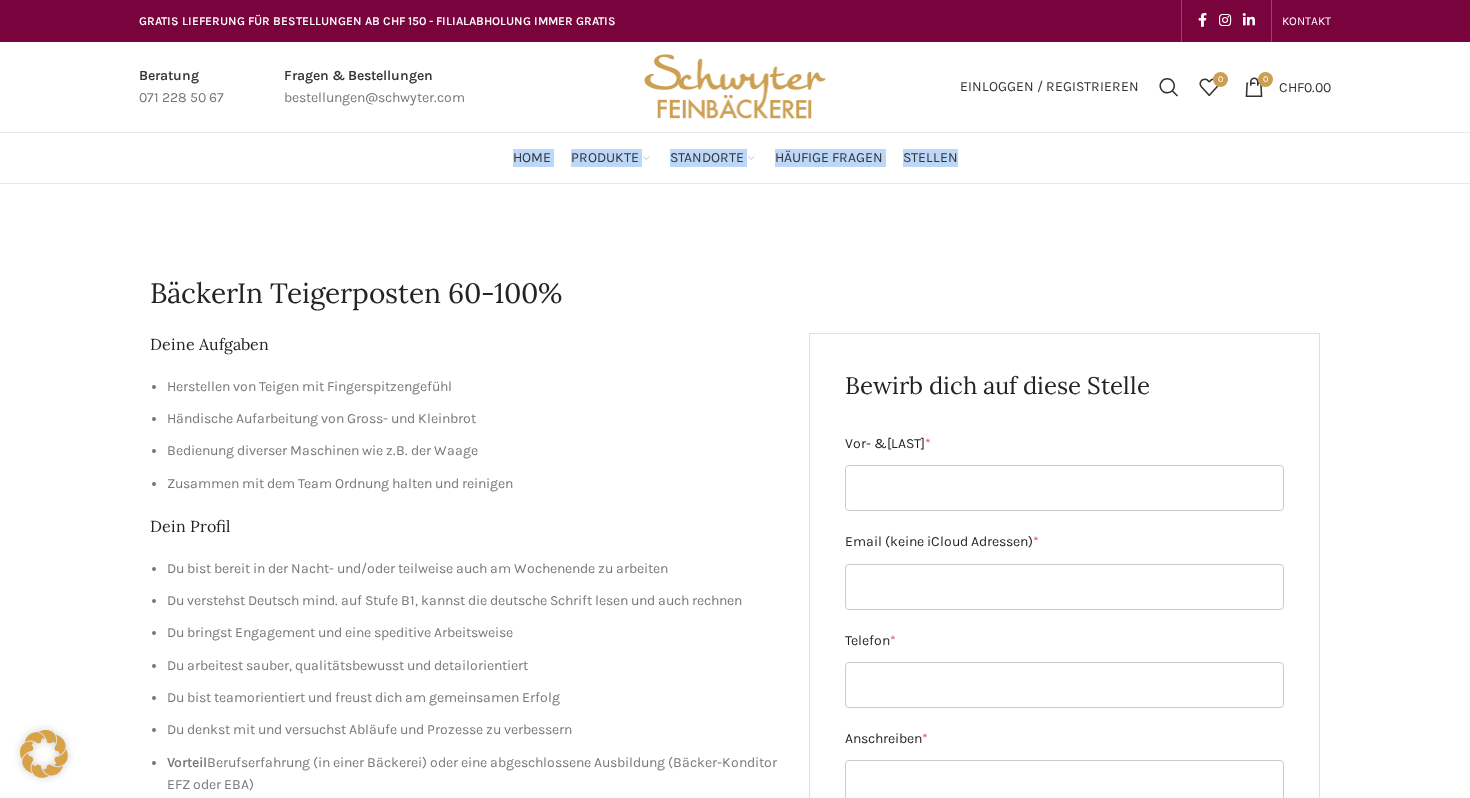 drag, startPoint x: 1027, startPoint y: 170, endPoint x: 467, endPoint y: 163, distance: 560.04376 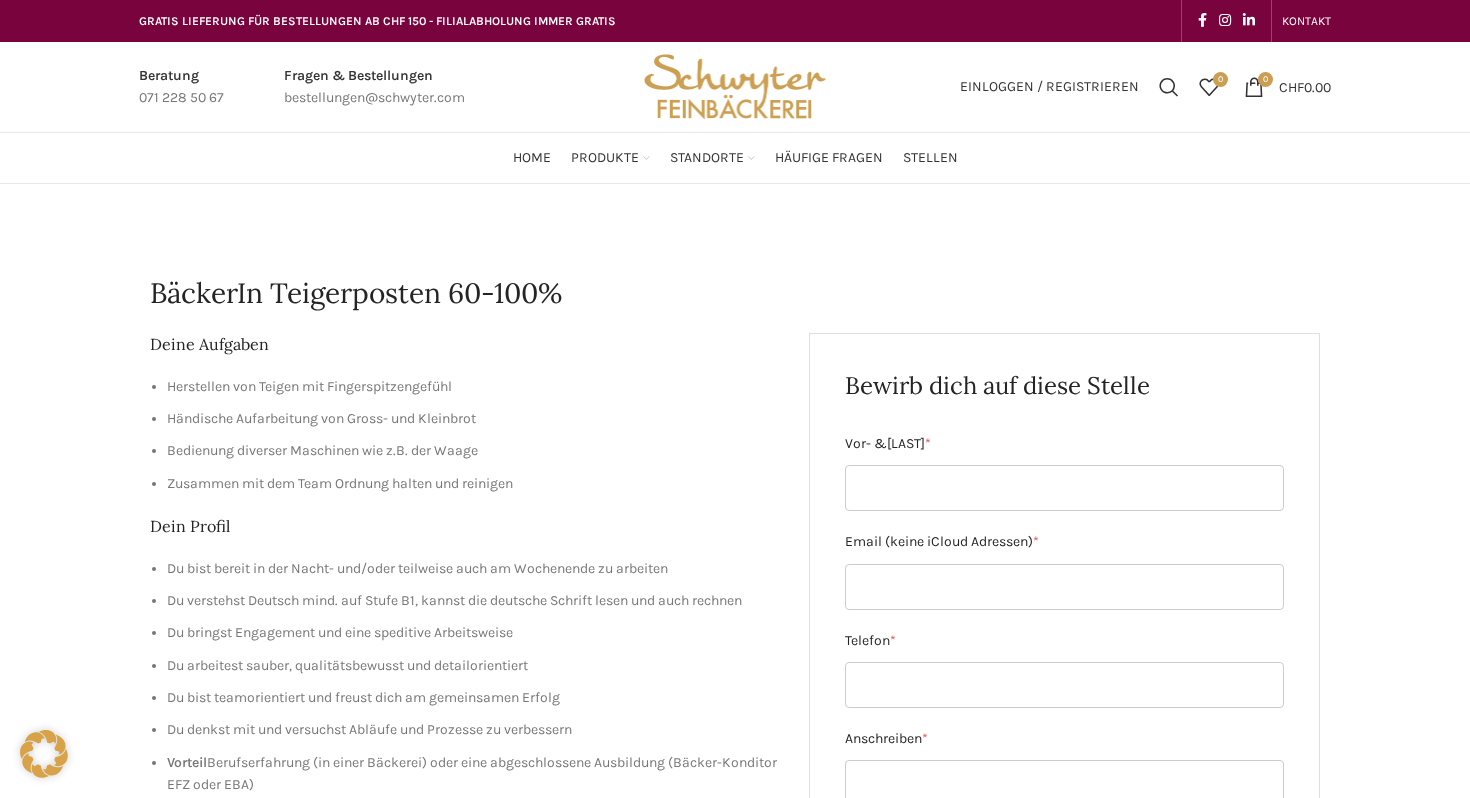 click on "BäckerIn Teigerposten 60-100%
Deine Aufgaben
Herstellen von Teigen mit Fingerspitzengefühl
Händische Aufarbeitung von Gross- und Kleinbrot
Bedienung diverser Maschinen wie z.B. der Waage
Zusammen mit dem Team Ordnung halten und reinigen
Dein Profil
Du bist bereit in der Nacht- und/oder teilweise auch am Wochenende zu arbeiten
Du verstehst Deutsch mind. auf Stufe B1, kannst  die deutsche Schrift lesen und auch rechnen
Du bringst Engagement und eine speditive Arbeitsweise
Du arbeitest sauber, qualitätsbewusst und detailorientiert
Du bist teamorientiert und freust dich am gemeinsamen Erfolg
Du denkst mit und versuchst Abläufe und Prozesse zu verbessern
Vorteil : Berufserfahrung (in einer Bäckerei) oder eine abgeschlossene Ausbildung (Bäcker-Konditor EFZ oder EBA)
Unser Angebot
Wir stellen die Arbeitspläne mehrere Wochen im Voraus zur Verfügung
Dein Arbeitsort:" at bounding box center [735, 806] 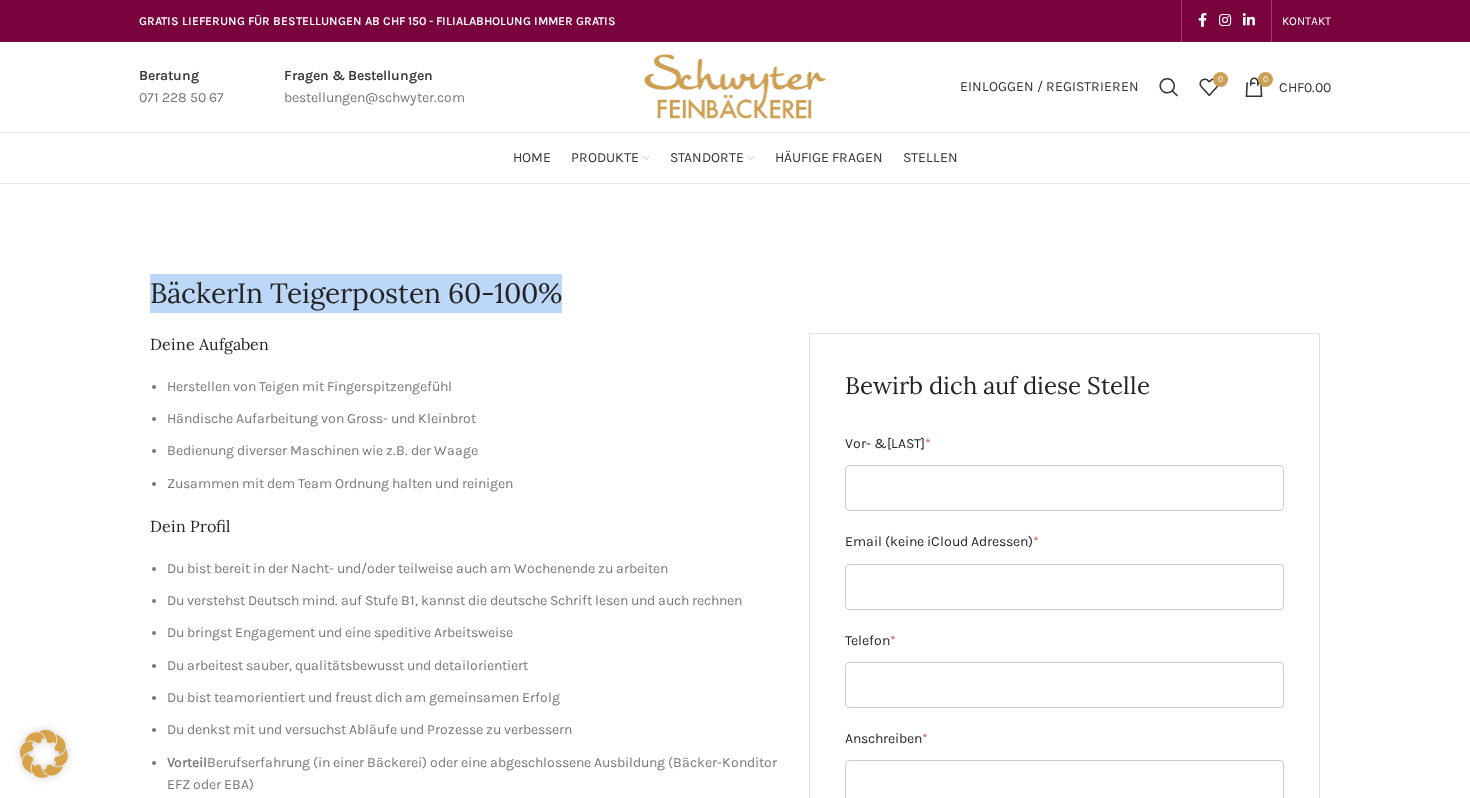 drag, startPoint x: 573, startPoint y: 293, endPoint x: 1, endPoint y: 281, distance: 572.12585 